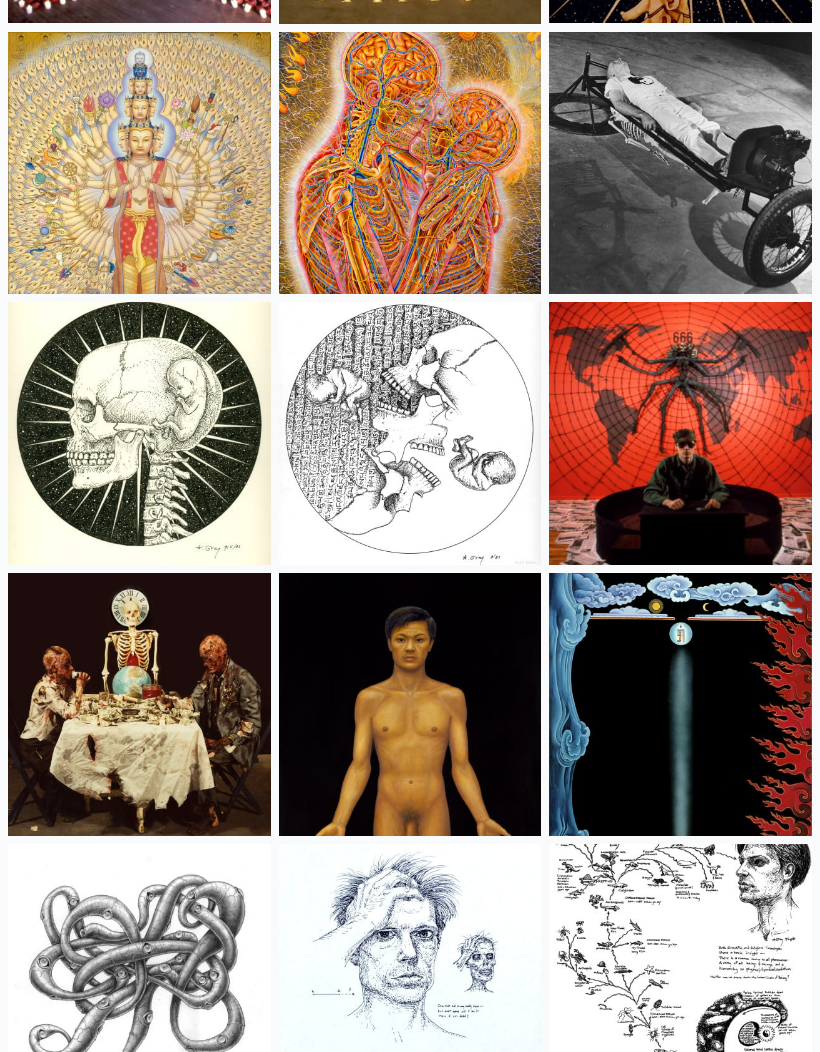 scroll, scrollTop: 26168, scrollLeft: 0, axis: vertical 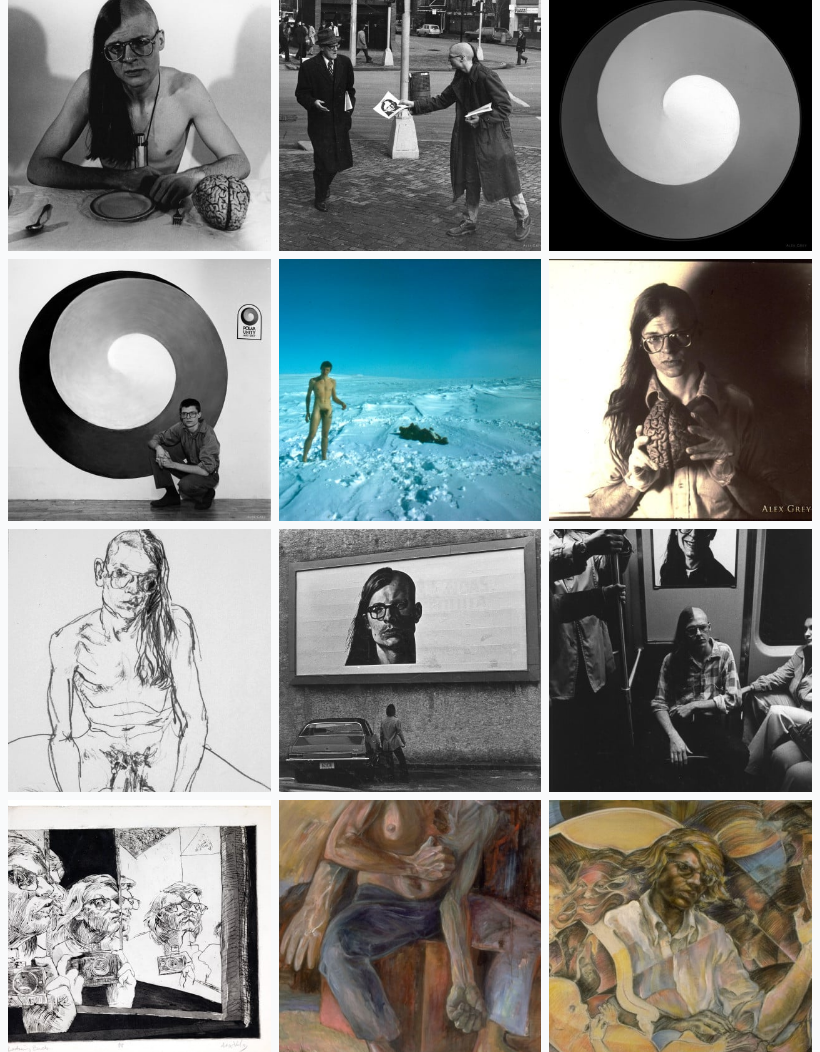 click at bounding box center (410, 391) 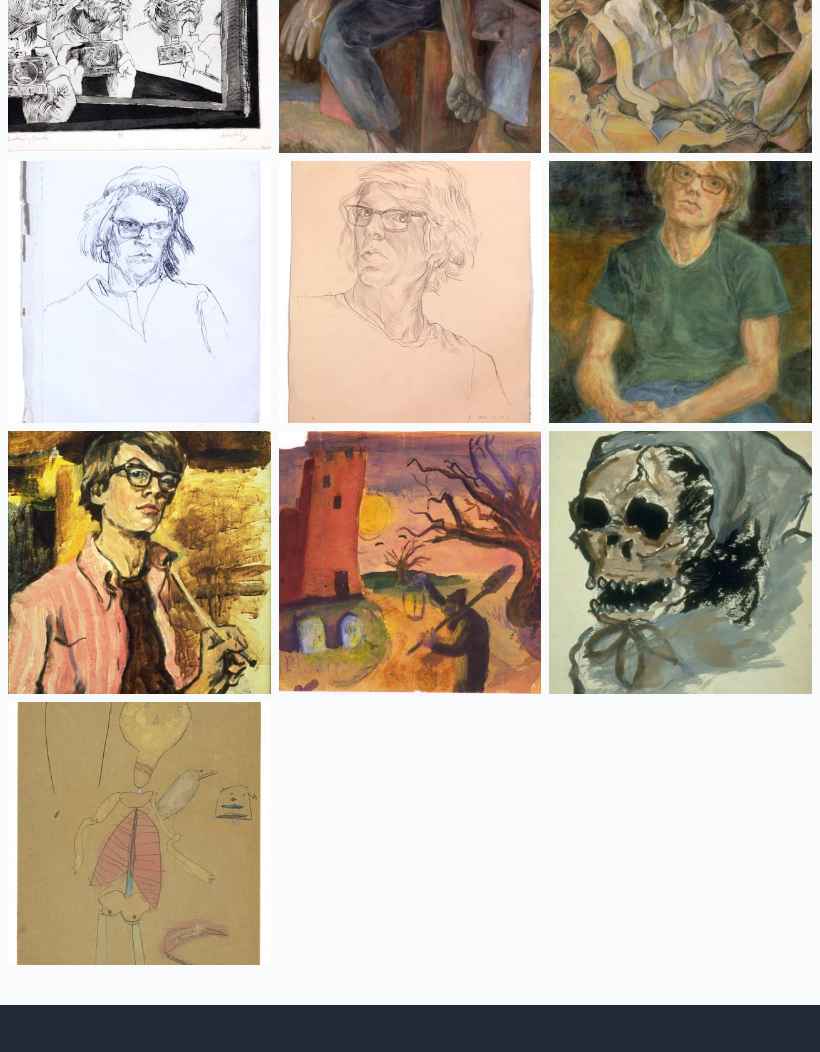 scroll, scrollTop: 30140, scrollLeft: 0, axis: vertical 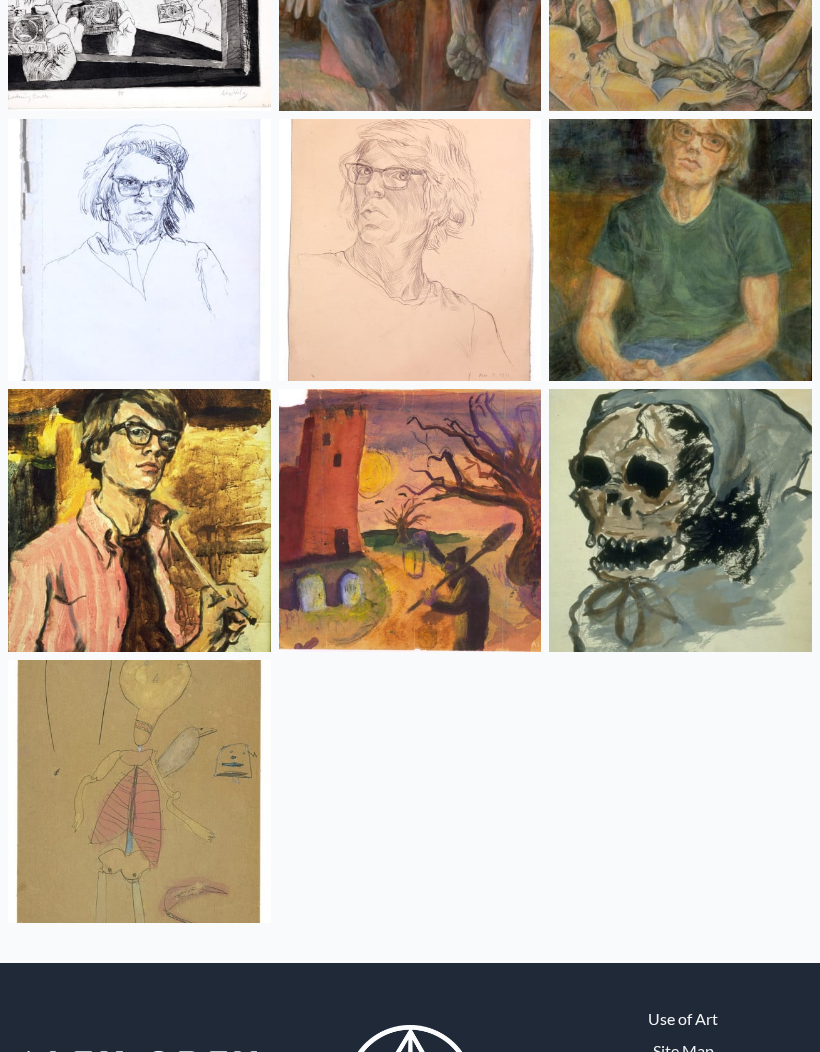 click at bounding box center (410, 521) 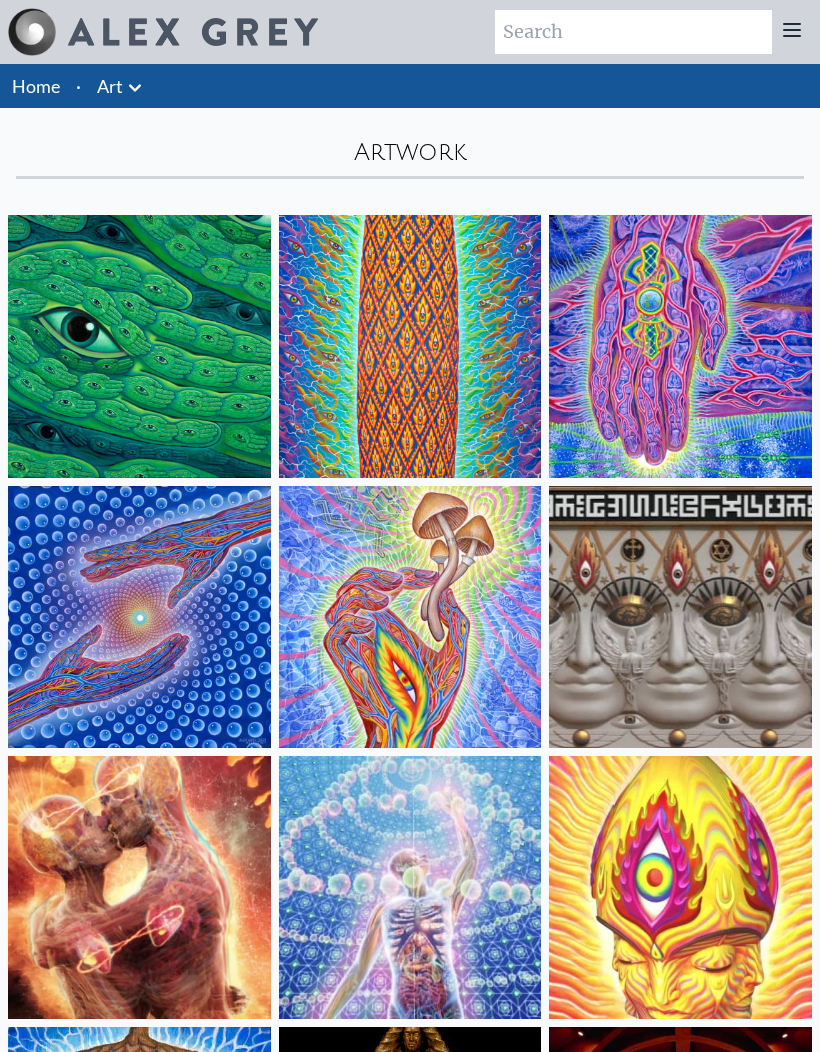 scroll, scrollTop: 30223, scrollLeft: 0, axis: vertical 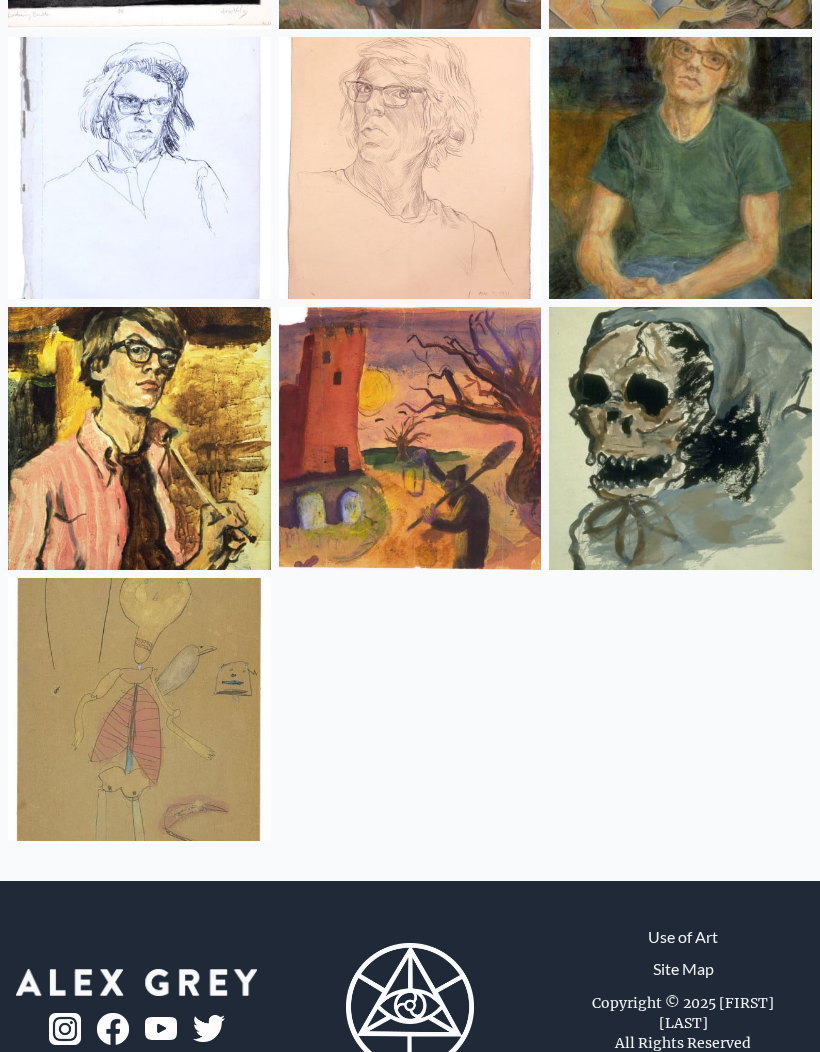 click at bounding box center [680, 438] 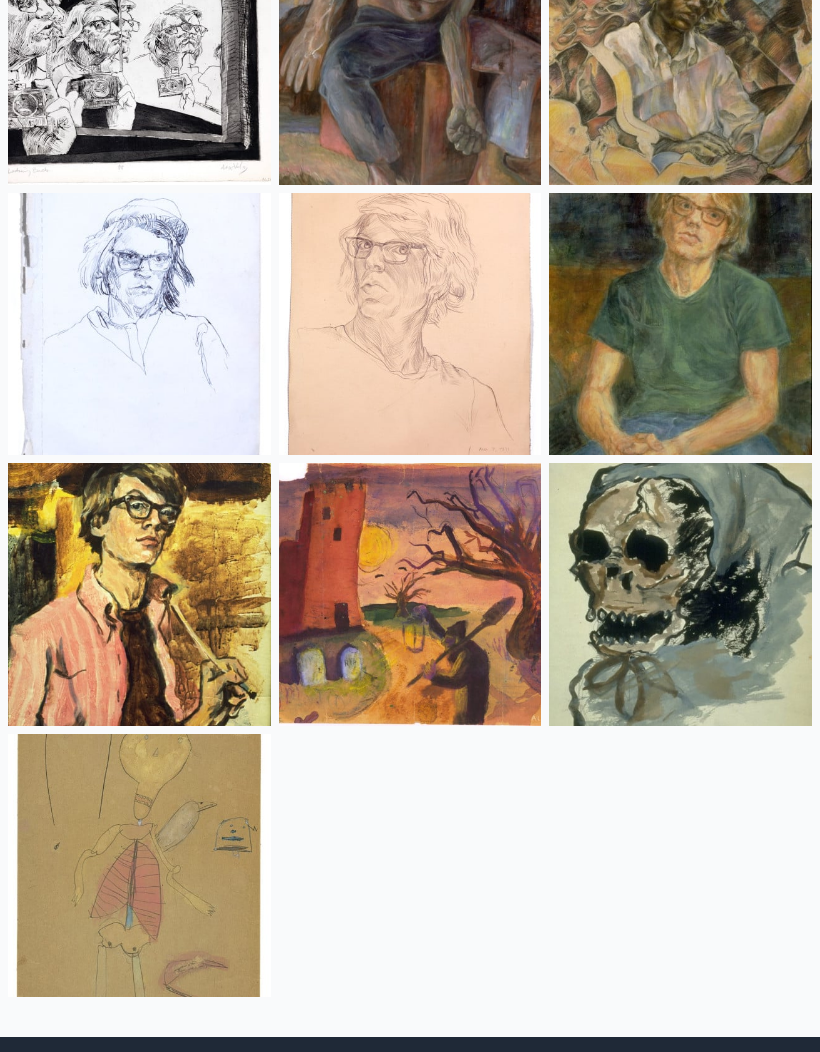 scroll, scrollTop: 30064, scrollLeft: 0, axis: vertical 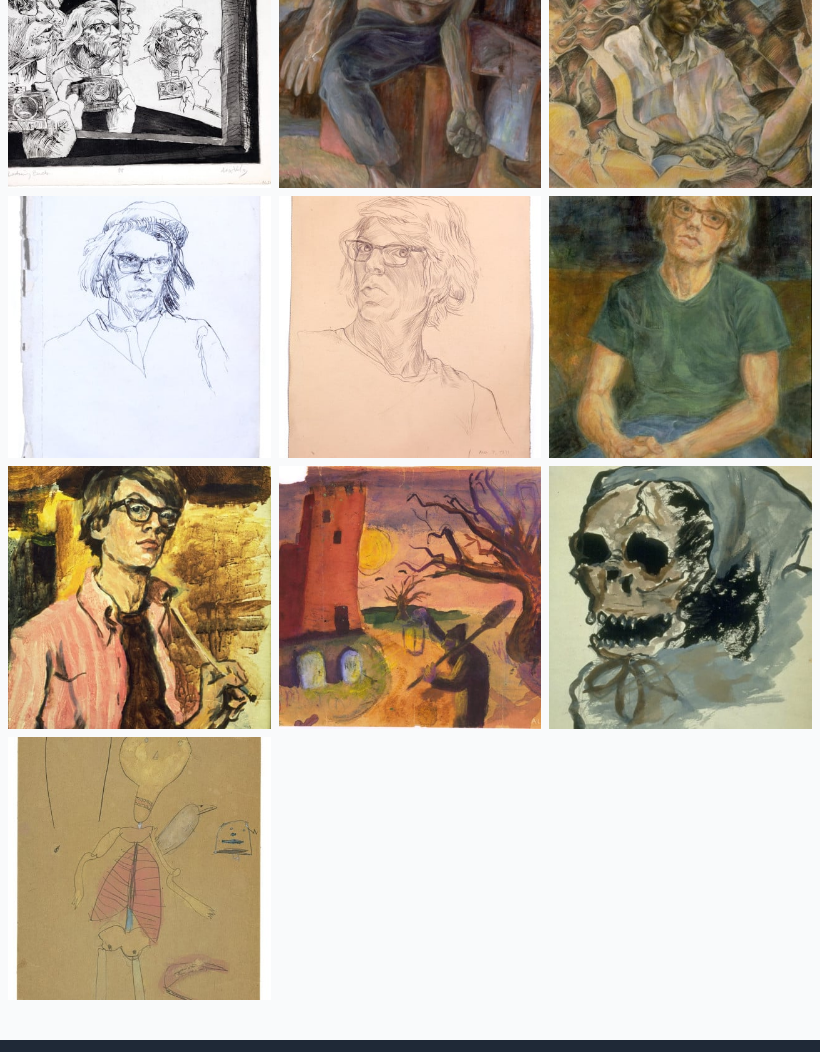 click at bounding box center (139, 868) 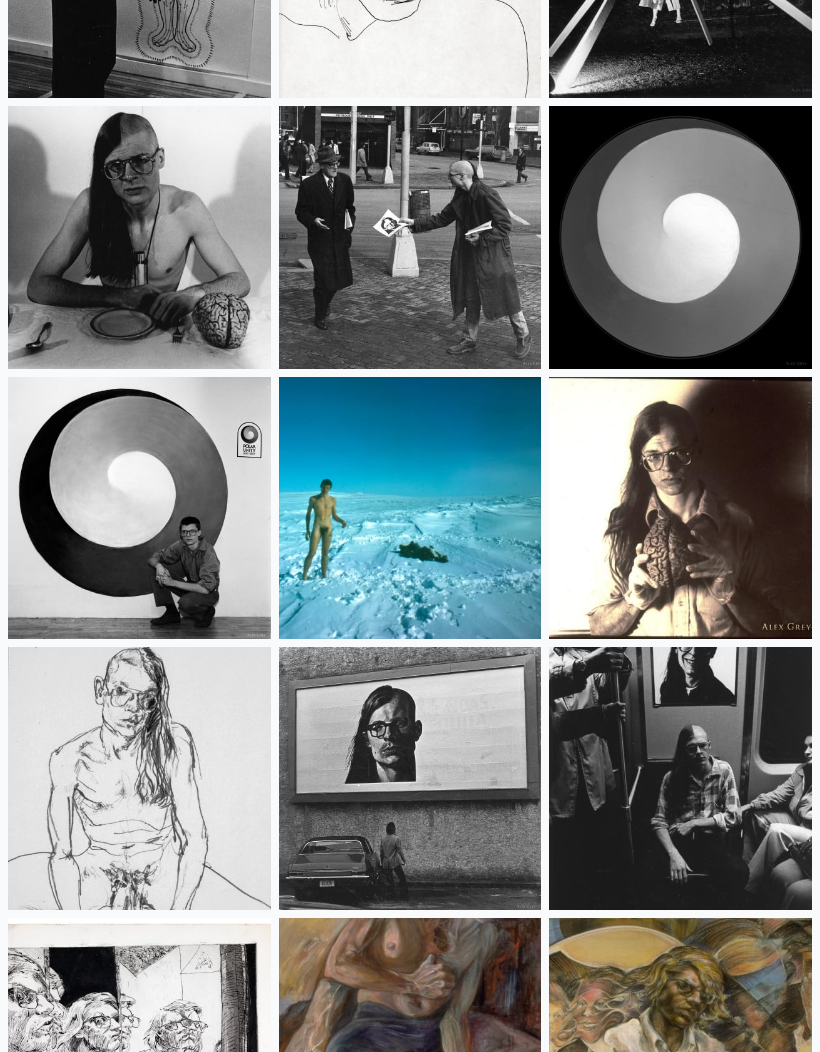 scroll, scrollTop: 29069, scrollLeft: 0, axis: vertical 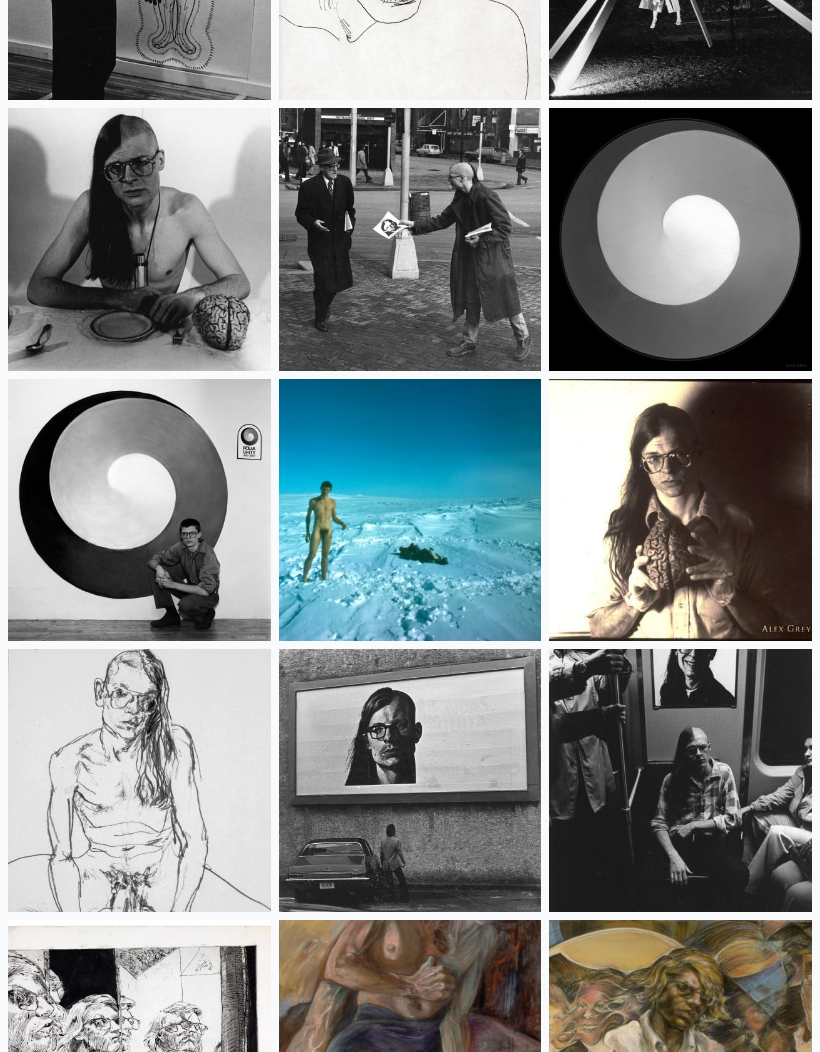 click at bounding box center (139, 780) 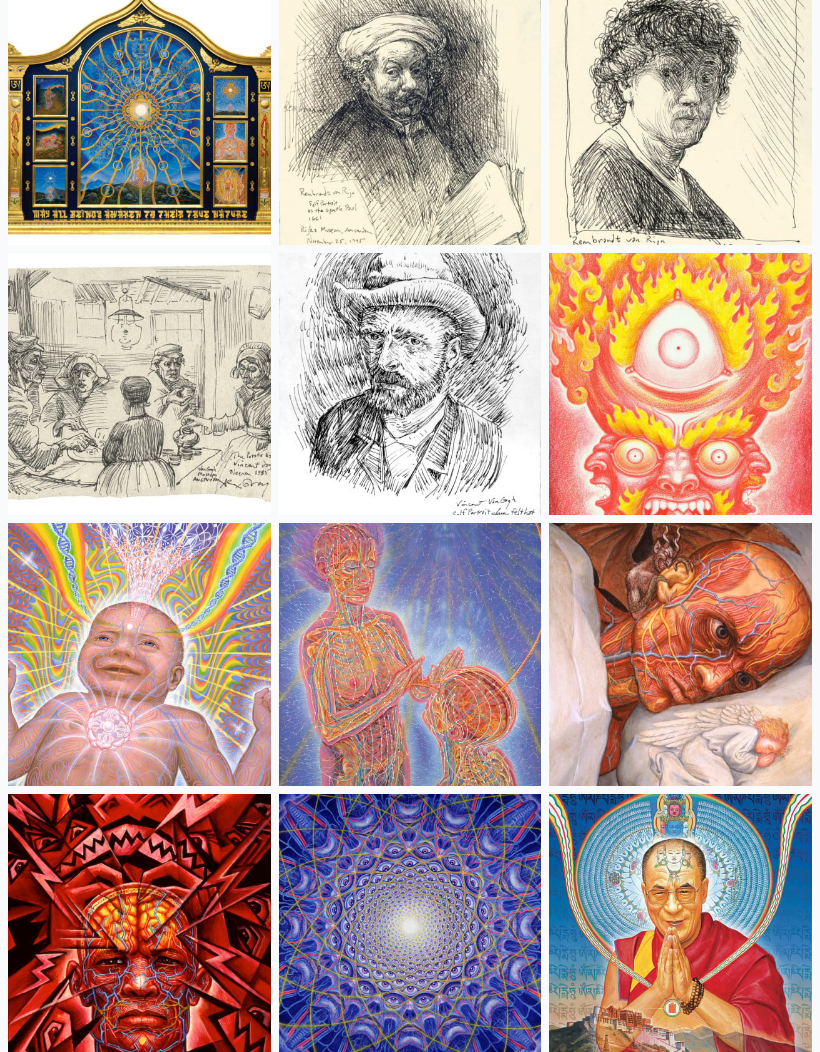 scroll, scrollTop: 19179, scrollLeft: 0, axis: vertical 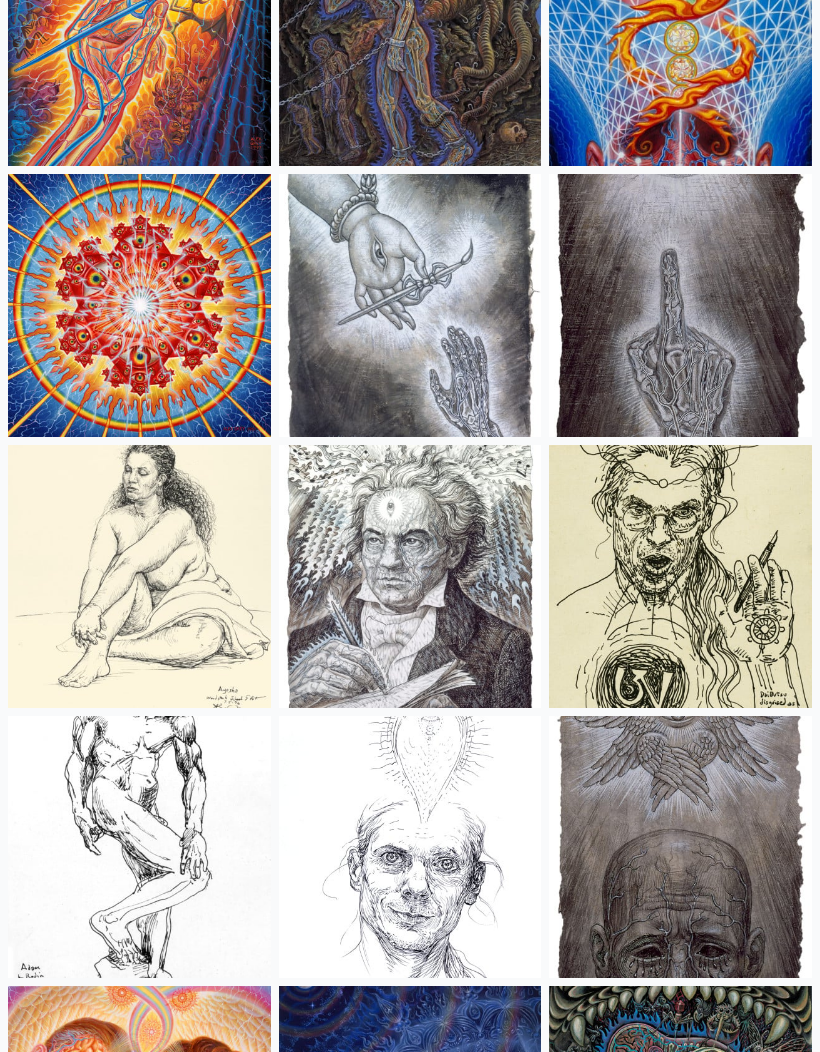 click at bounding box center [680, 305] 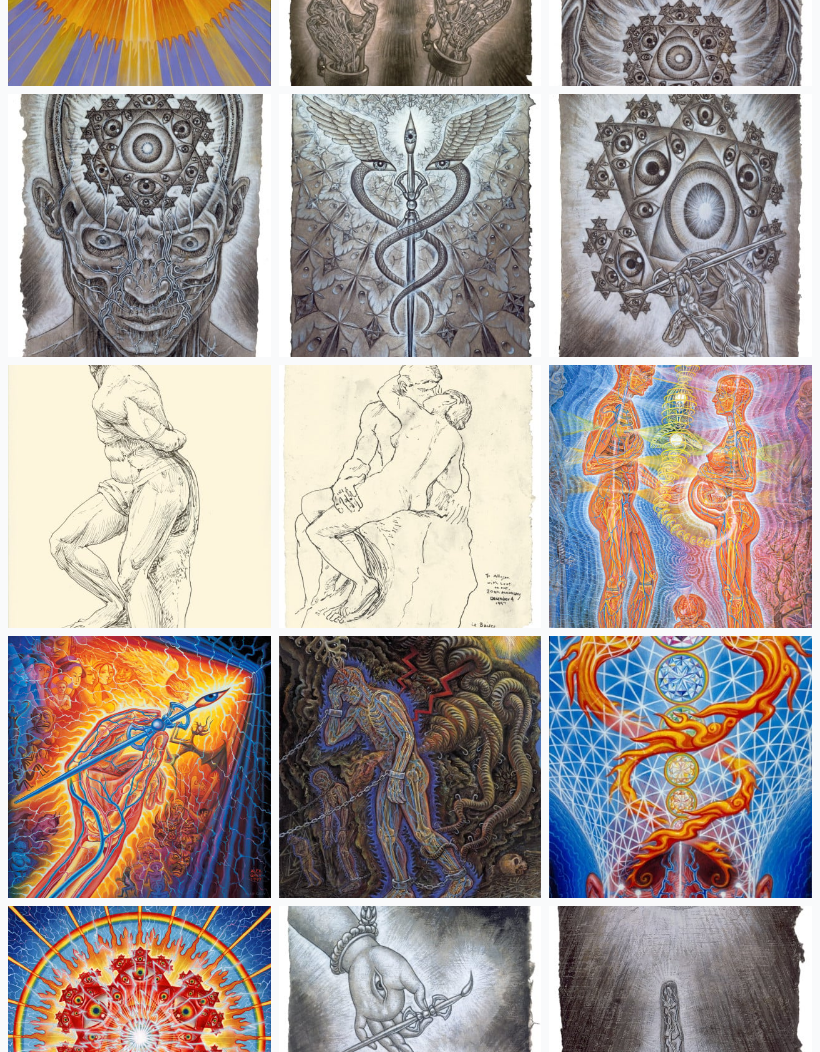 scroll, scrollTop: 17190, scrollLeft: 0, axis: vertical 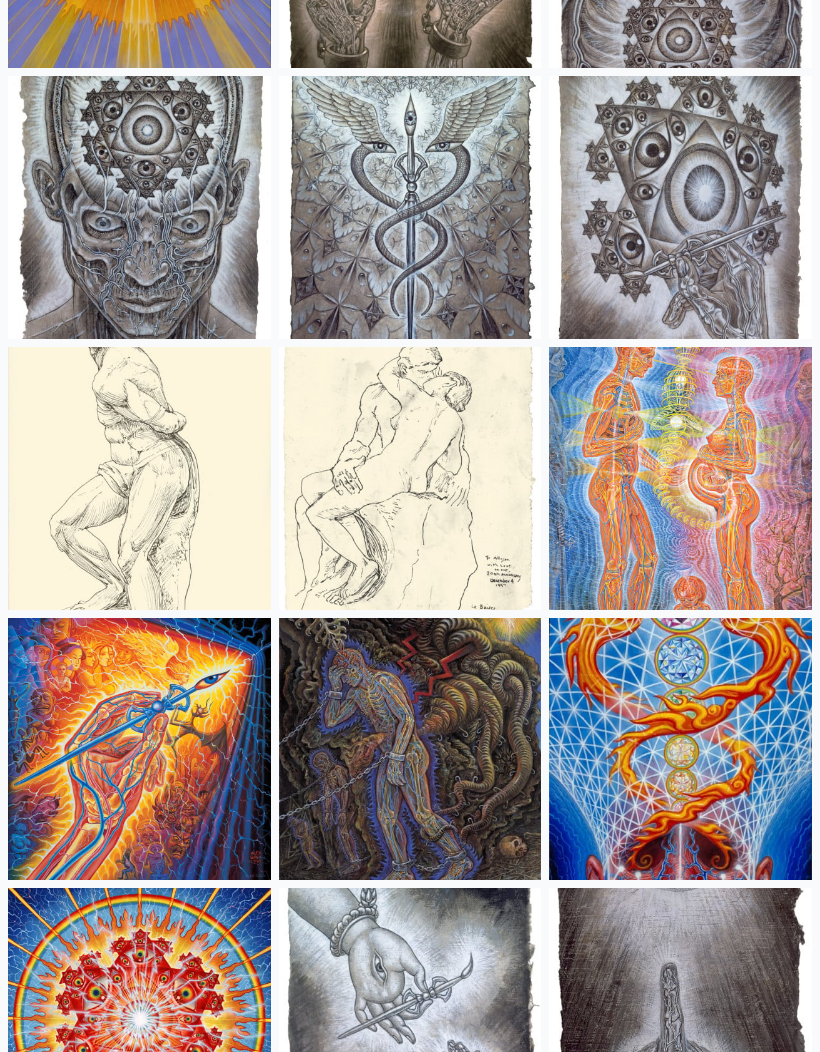 click at bounding box center (410, 750) 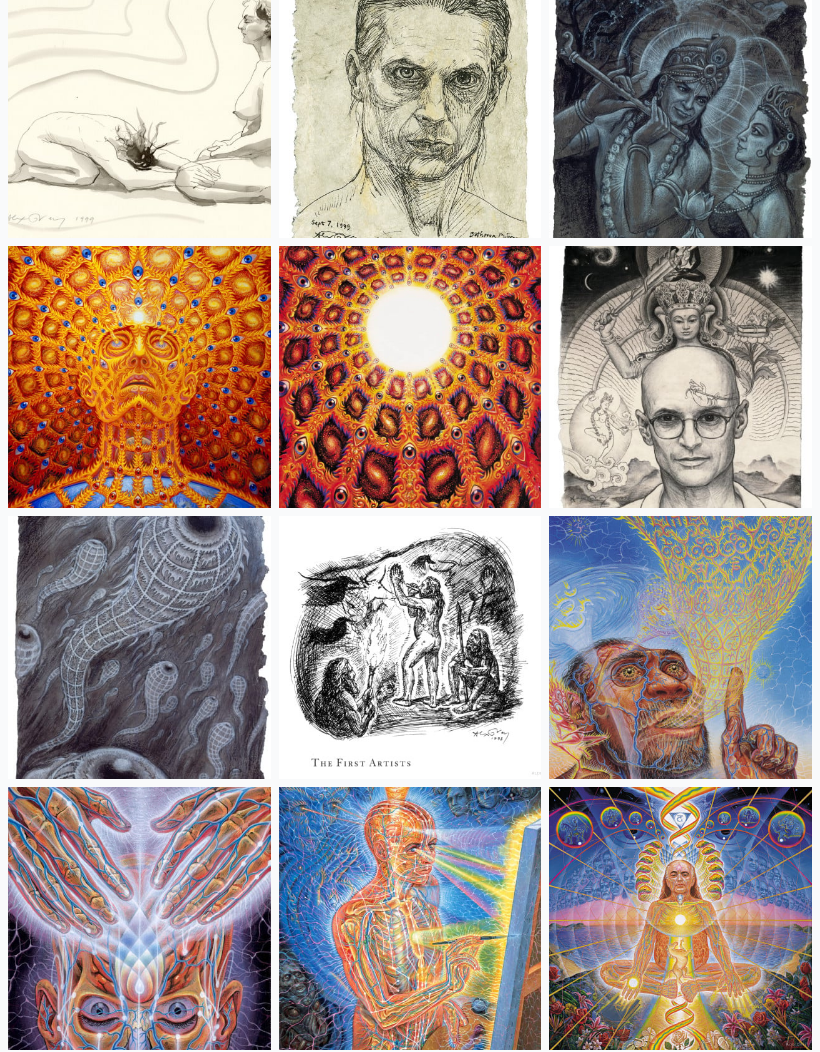 scroll, scrollTop: 15931, scrollLeft: 0, axis: vertical 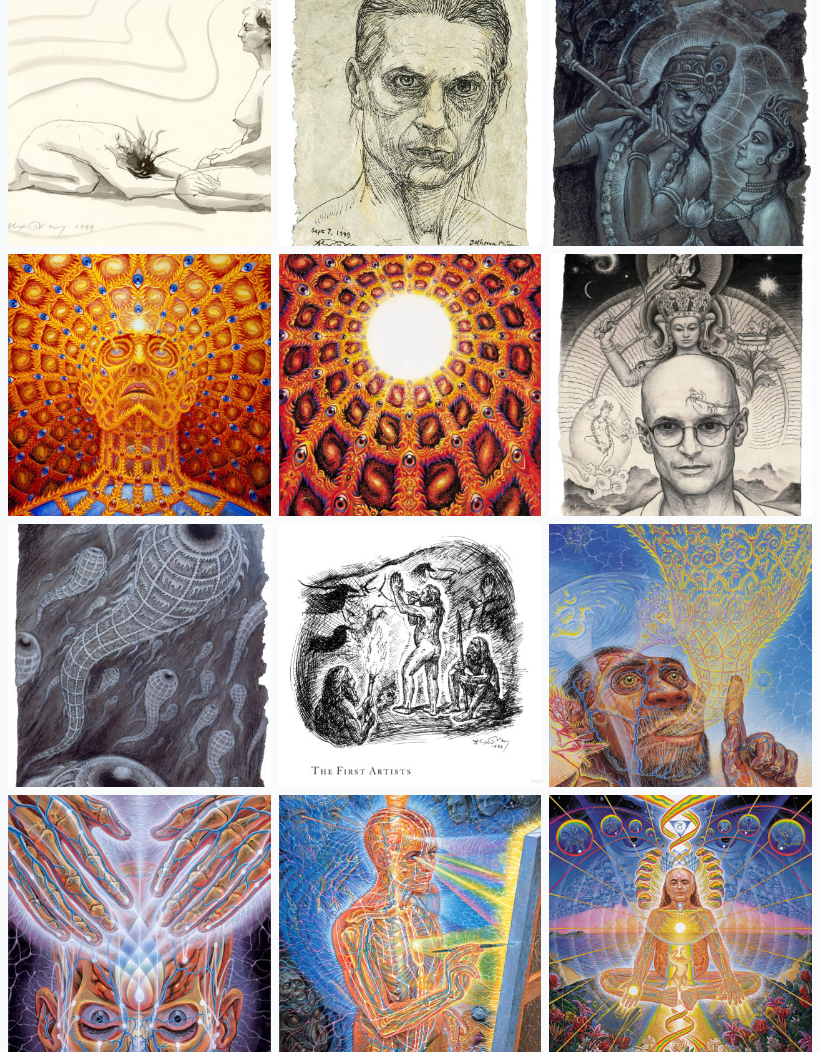 click at bounding box center (680, 655) 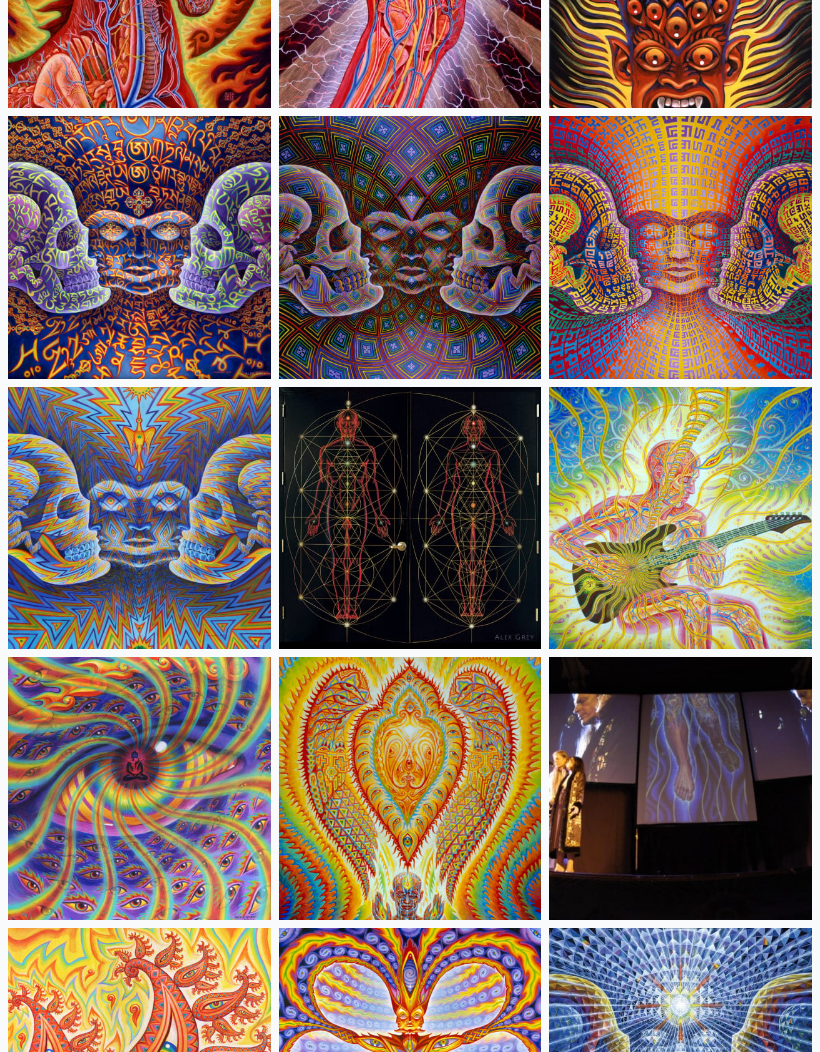 scroll, scrollTop: 11736, scrollLeft: 0, axis: vertical 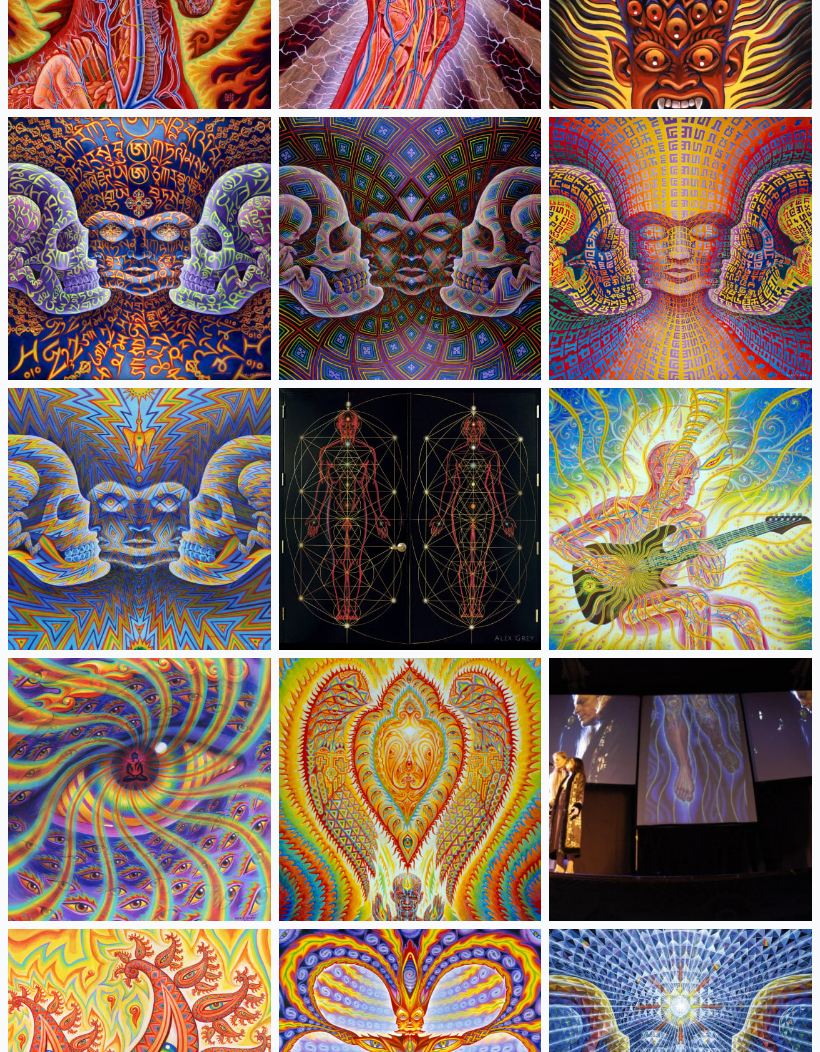 click at bounding box center [139, 790] 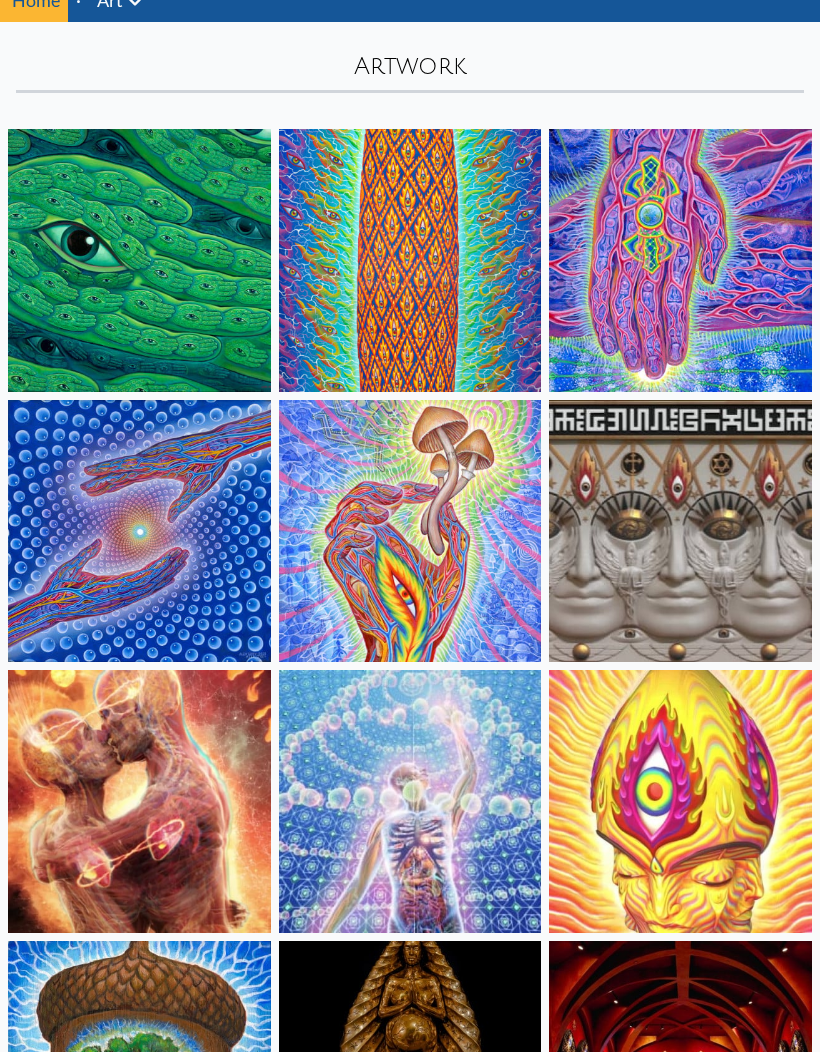 scroll, scrollTop: 0, scrollLeft: 0, axis: both 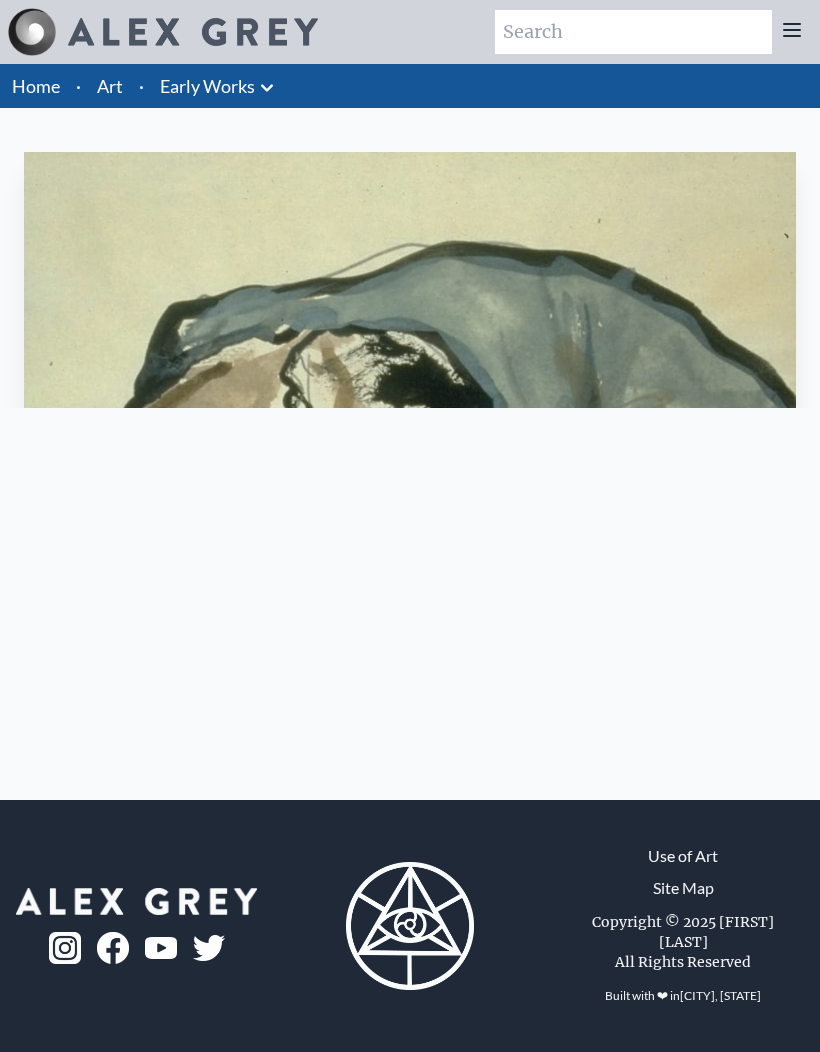 click at bounding box center (410, 673) 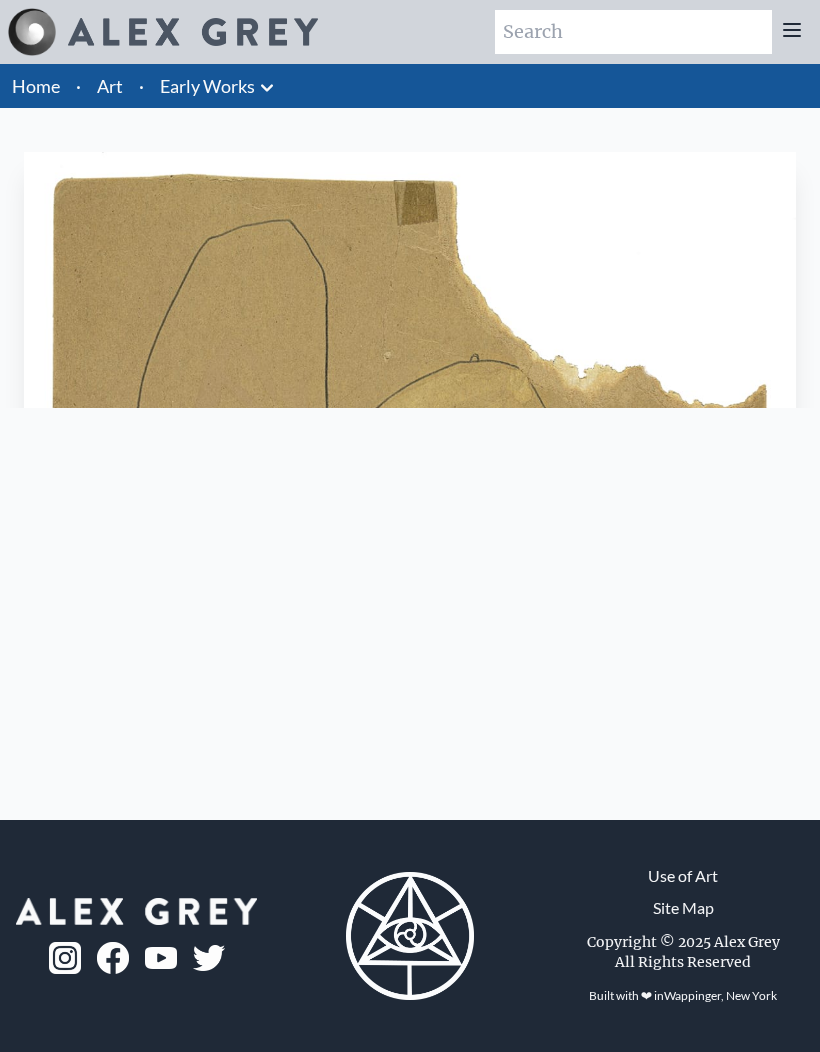 click on "Home
·
Art
·
Early Works
Anatomical
Drawings" at bounding box center [410, 442] 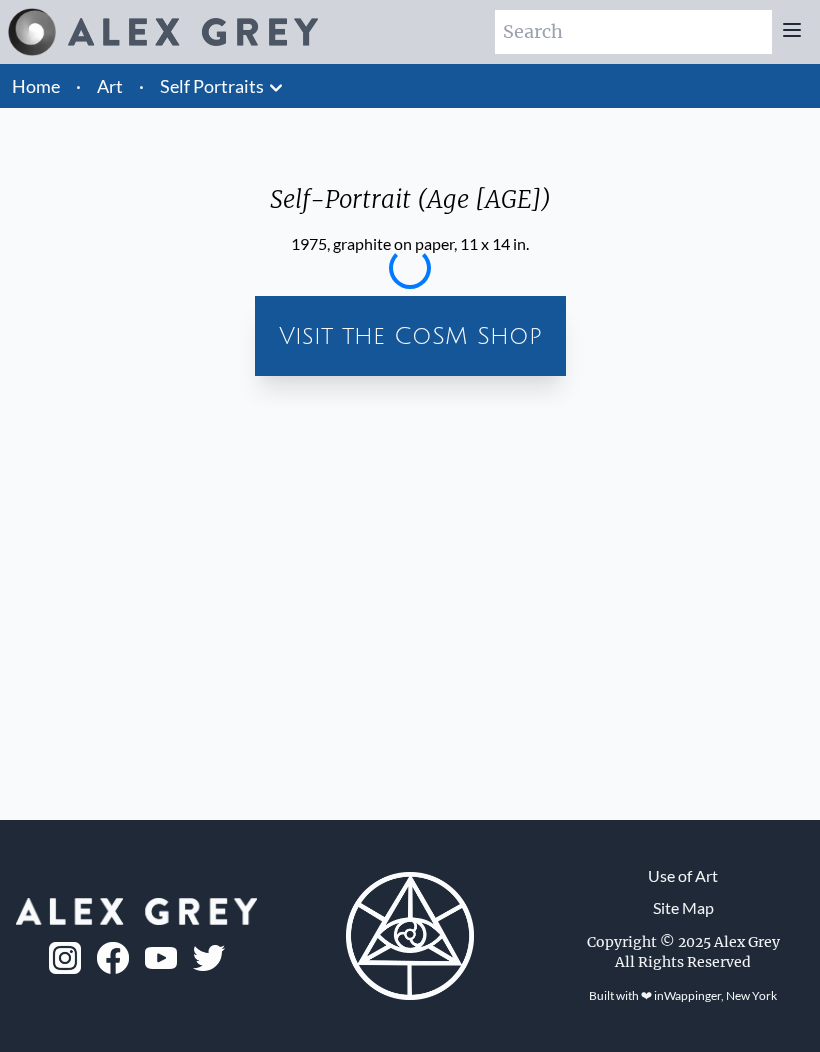 scroll, scrollTop: 0, scrollLeft: 0, axis: both 